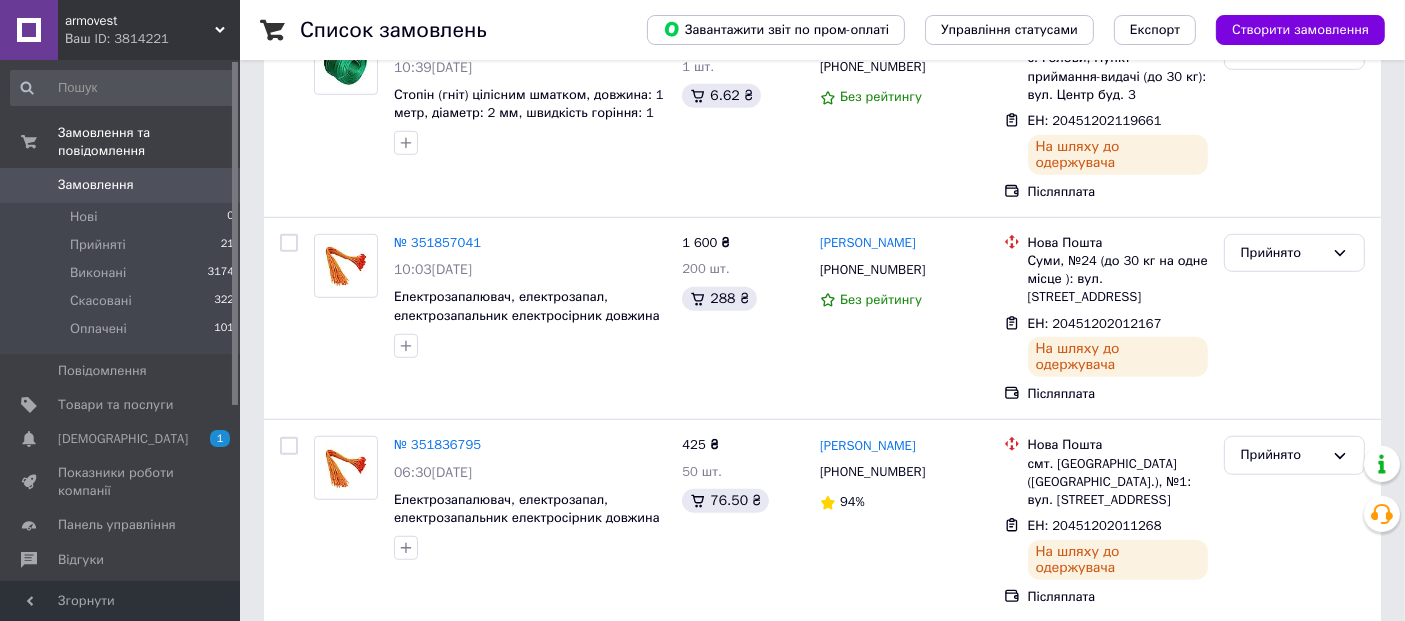 scroll, scrollTop: 0, scrollLeft: 0, axis: both 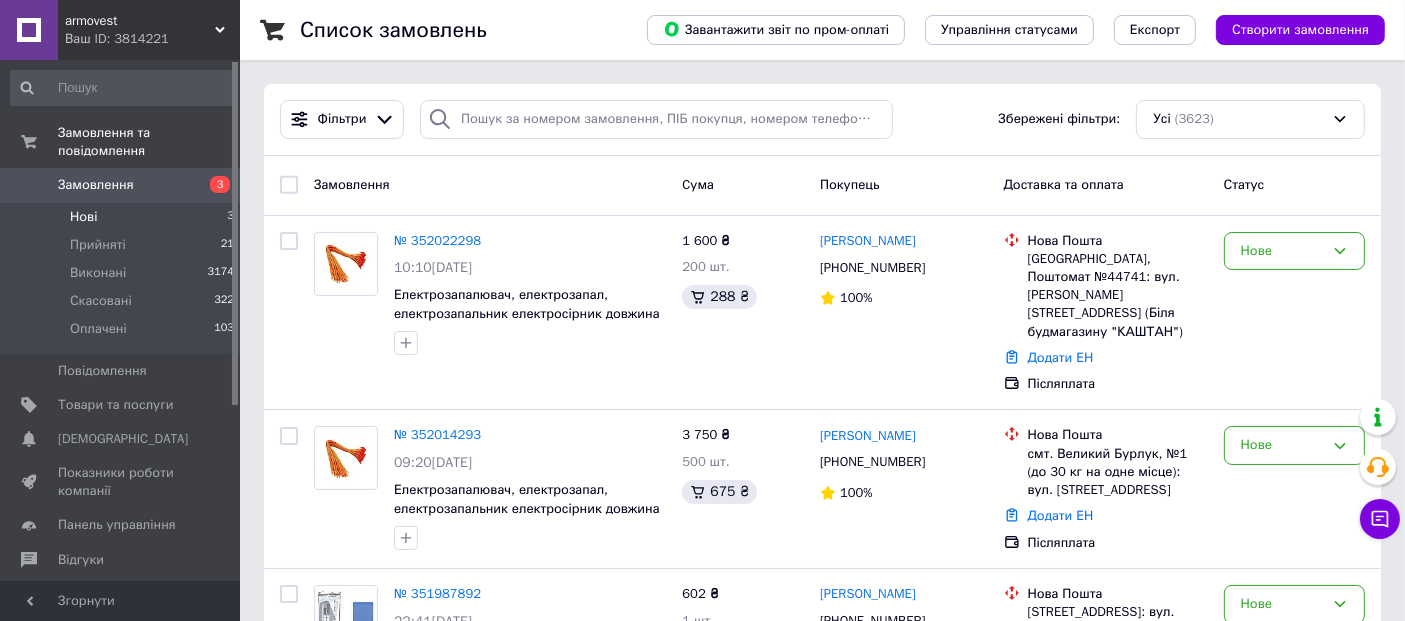 click on "Нові 3" at bounding box center (123, 217) 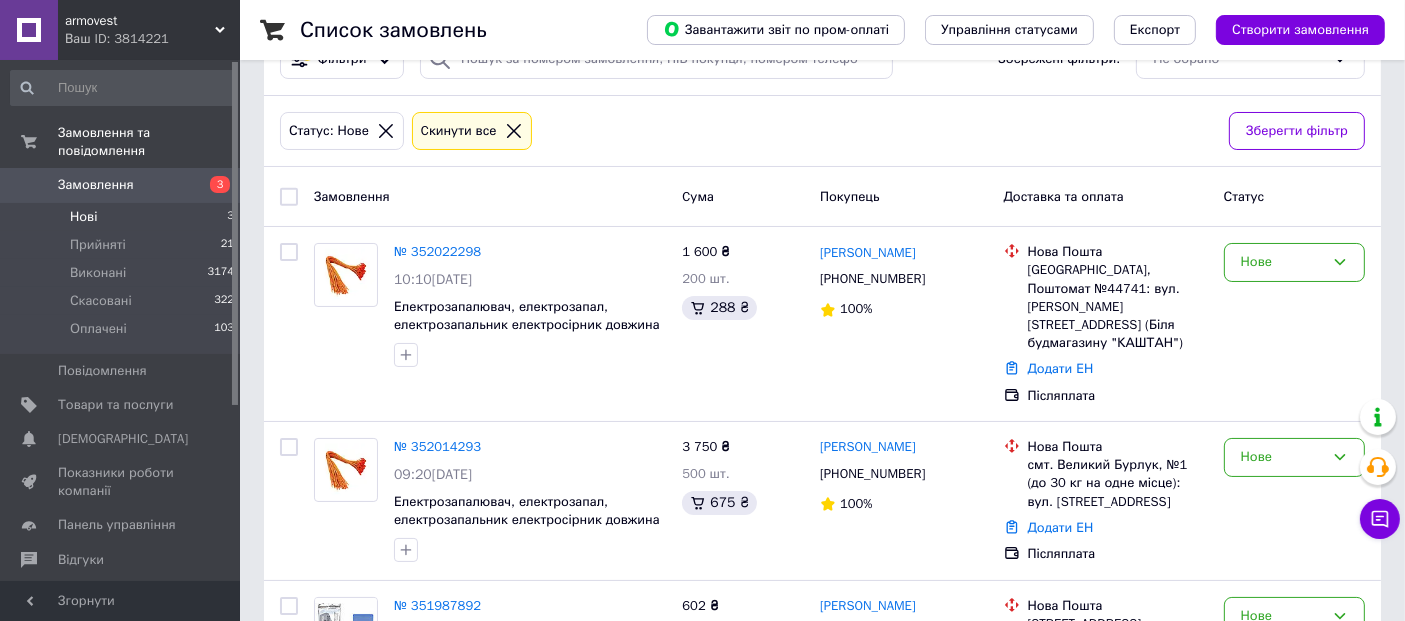 scroll, scrollTop: 0, scrollLeft: 0, axis: both 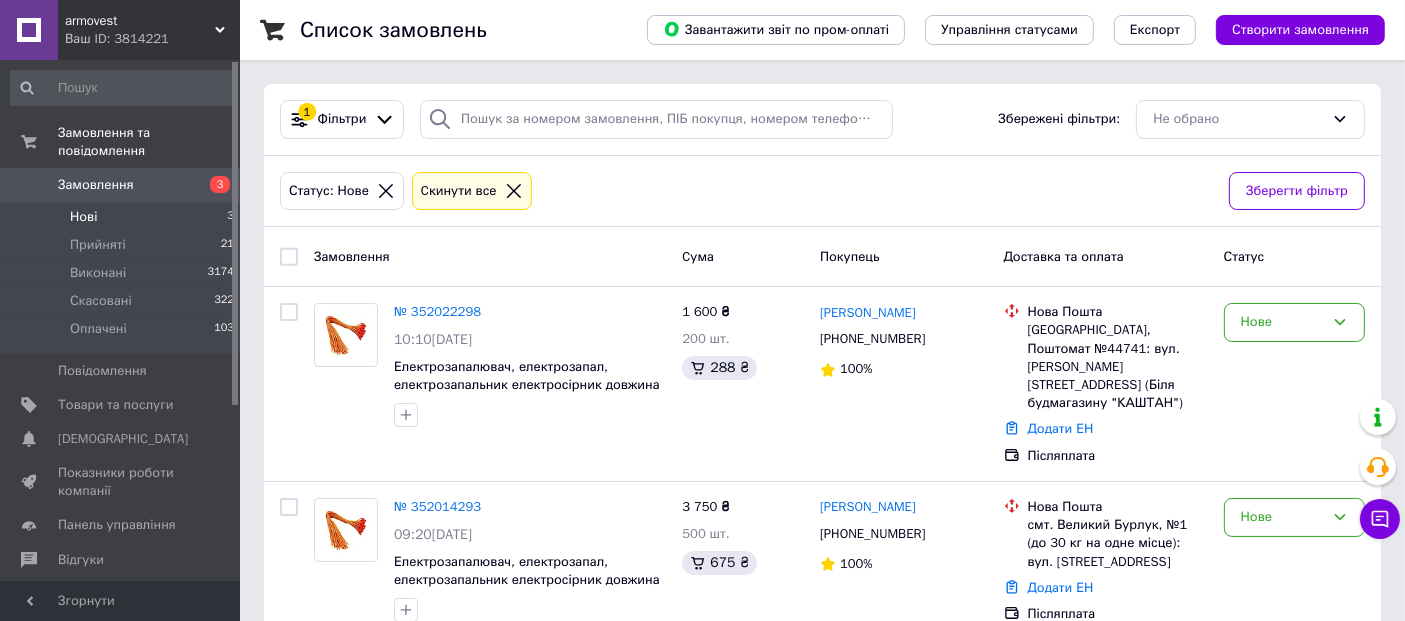 click on "Замовлення" at bounding box center (96, 185) 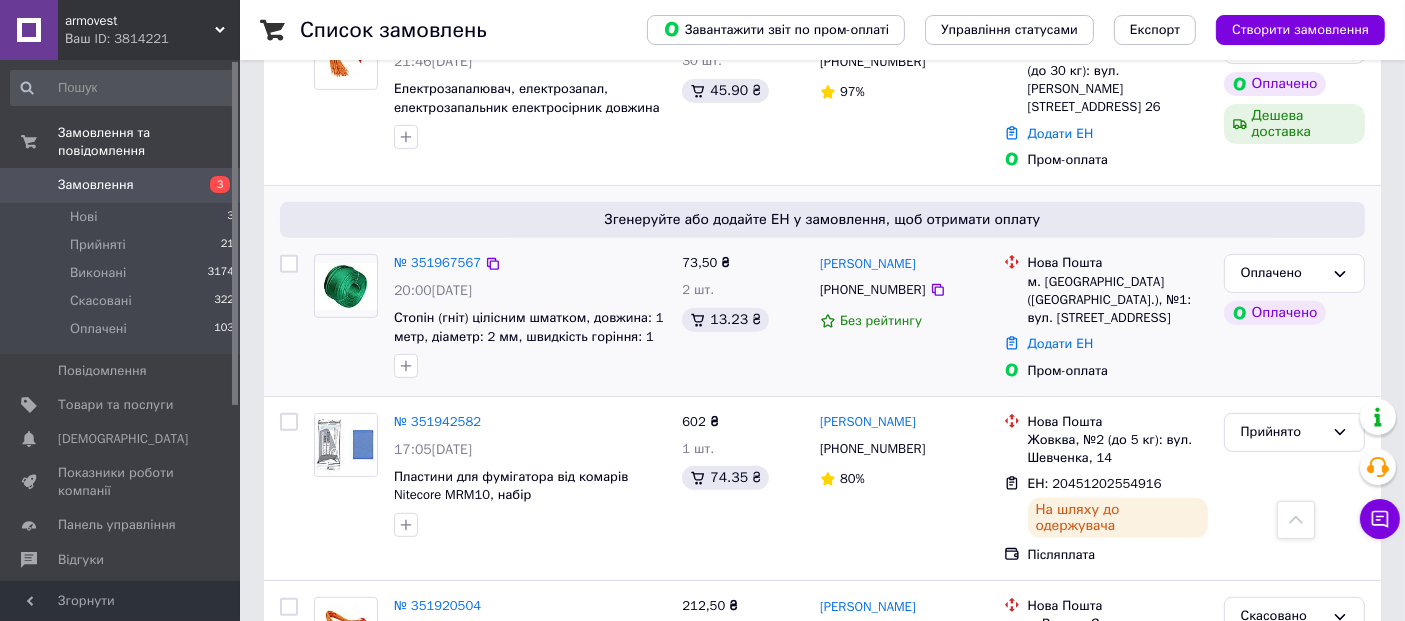 scroll, scrollTop: 777, scrollLeft: 0, axis: vertical 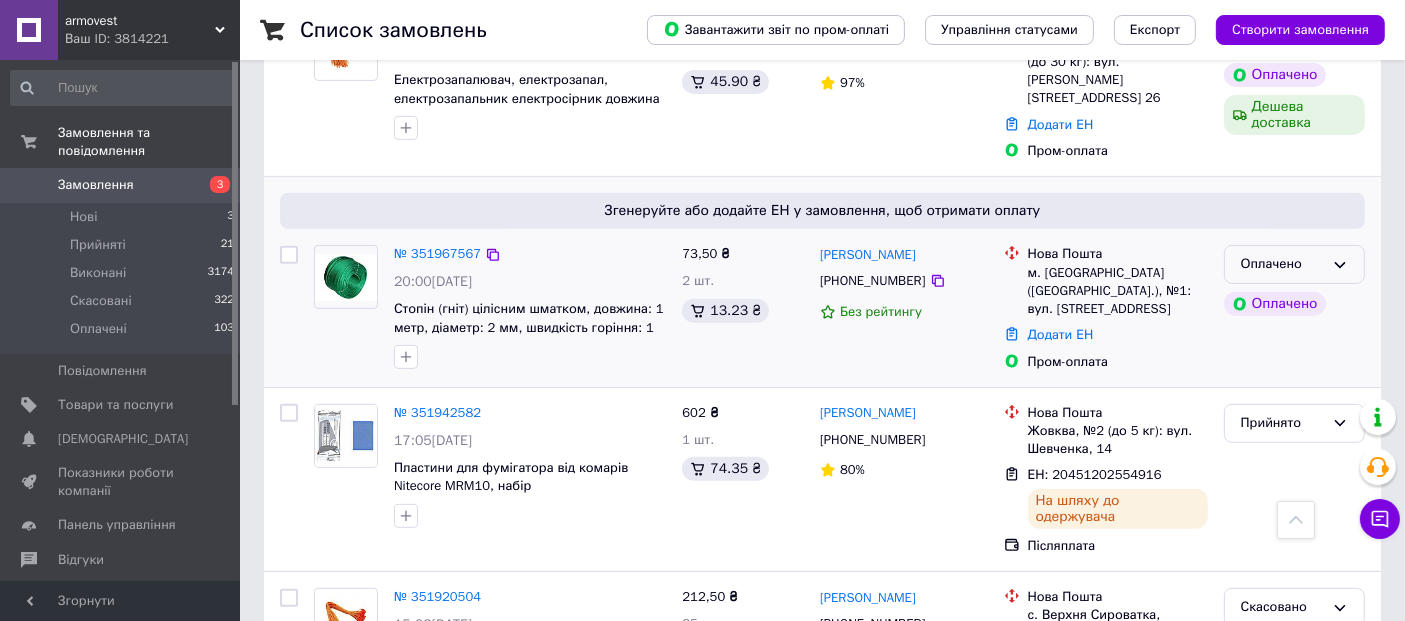 click on "Оплачено" at bounding box center (1282, 264) 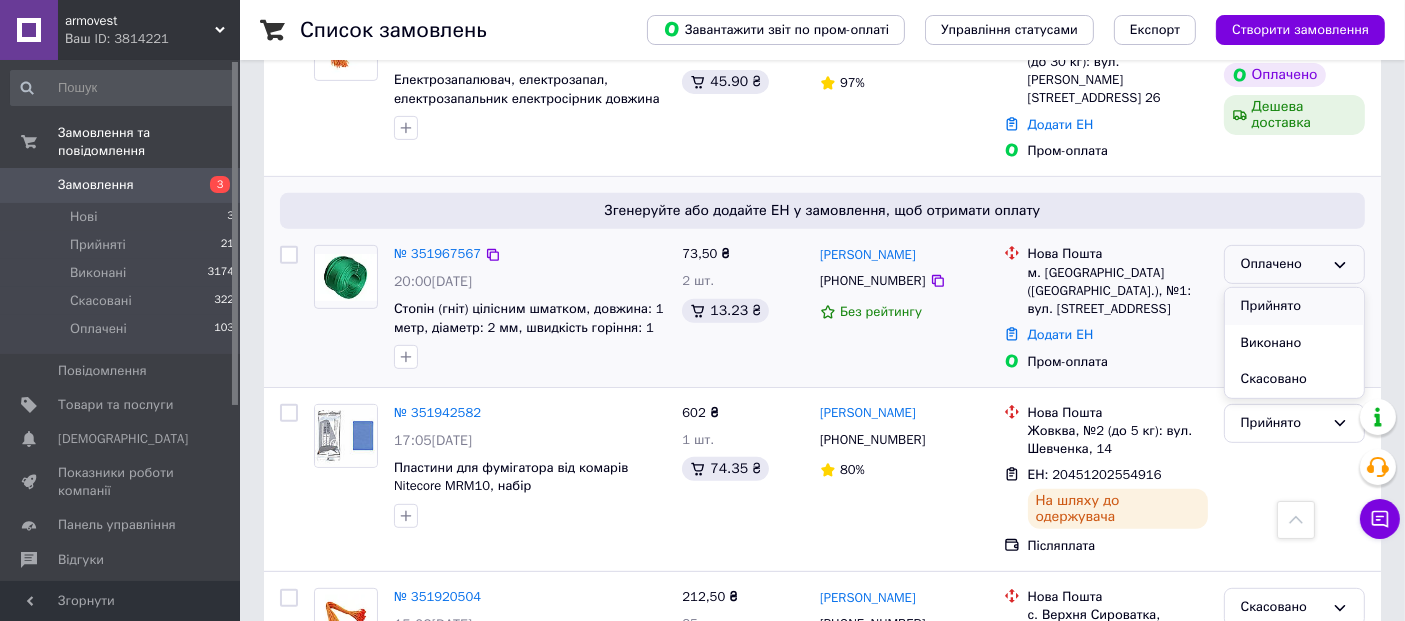 click on "Прийнято" at bounding box center [1294, 306] 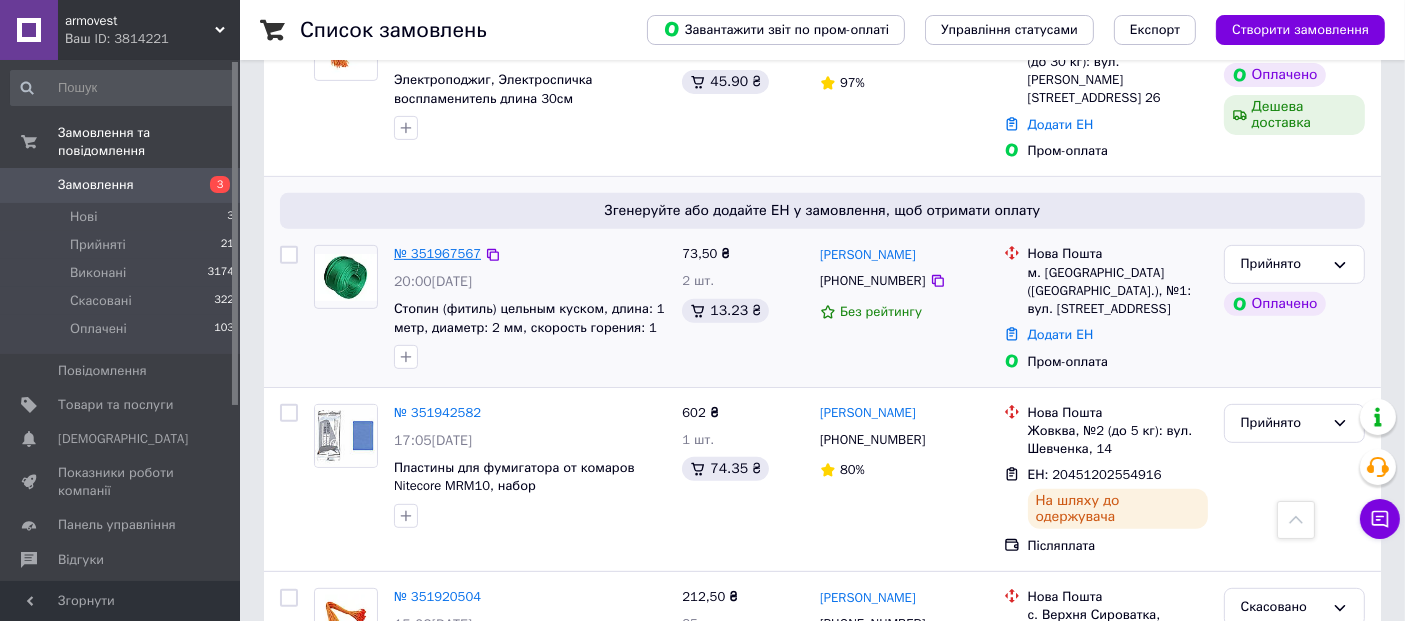 click on "№ 351967567" at bounding box center [437, 253] 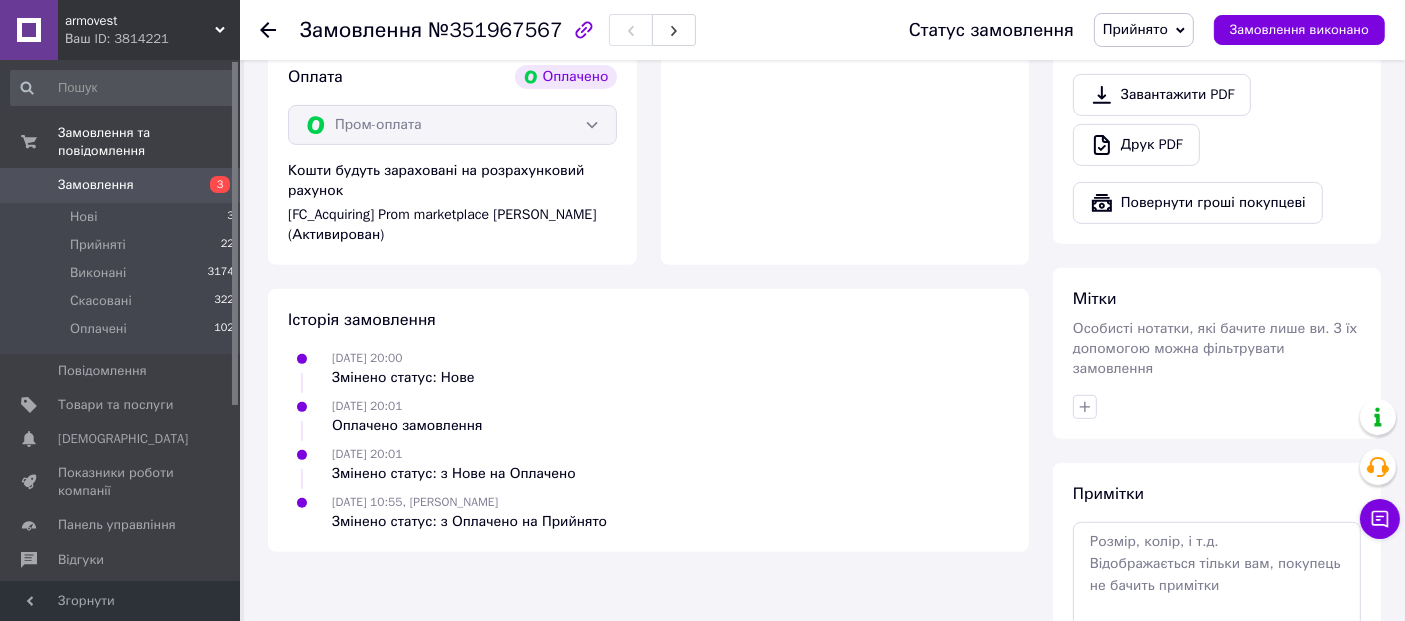 scroll, scrollTop: 857, scrollLeft: 0, axis: vertical 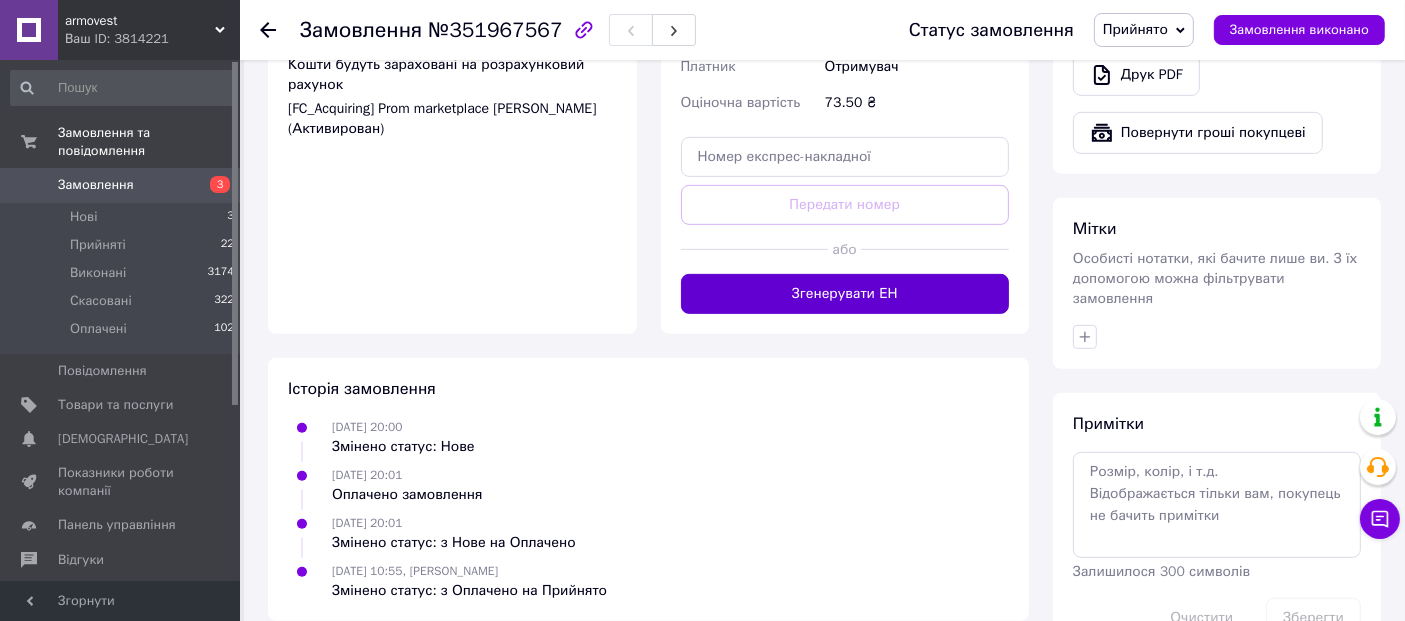 click on "Згенерувати ЕН" at bounding box center [845, 294] 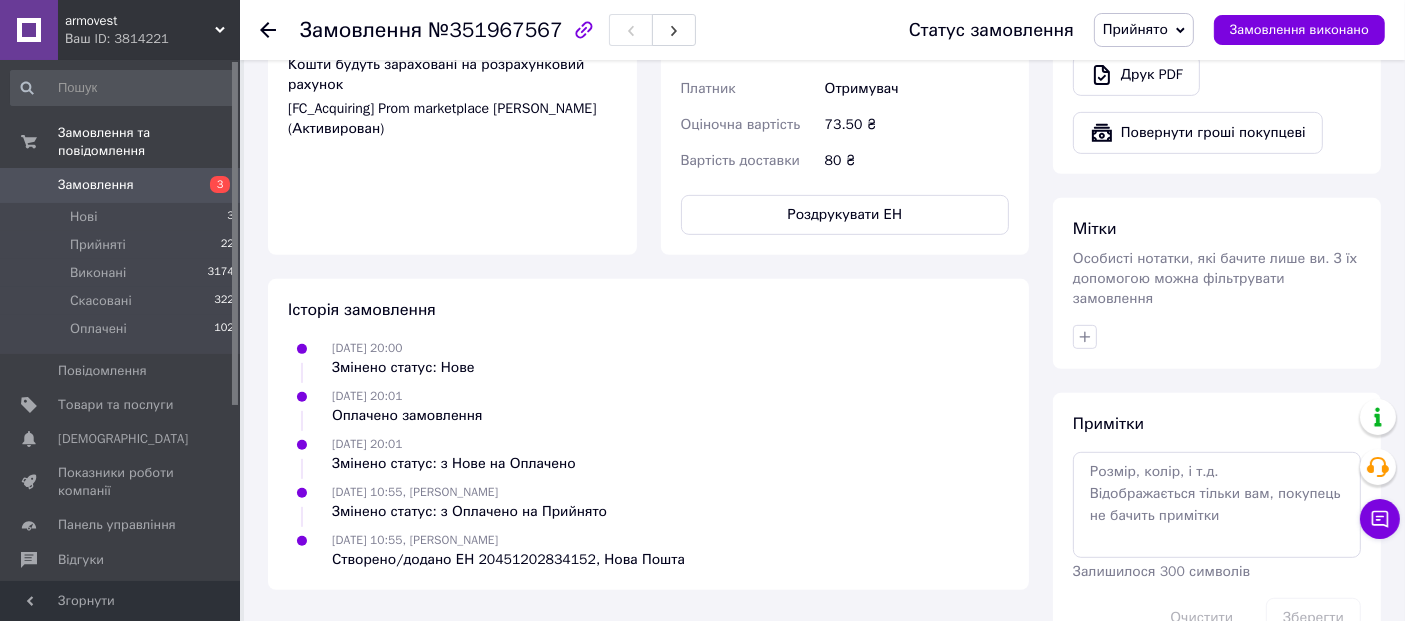 scroll, scrollTop: 635, scrollLeft: 0, axis: vertical 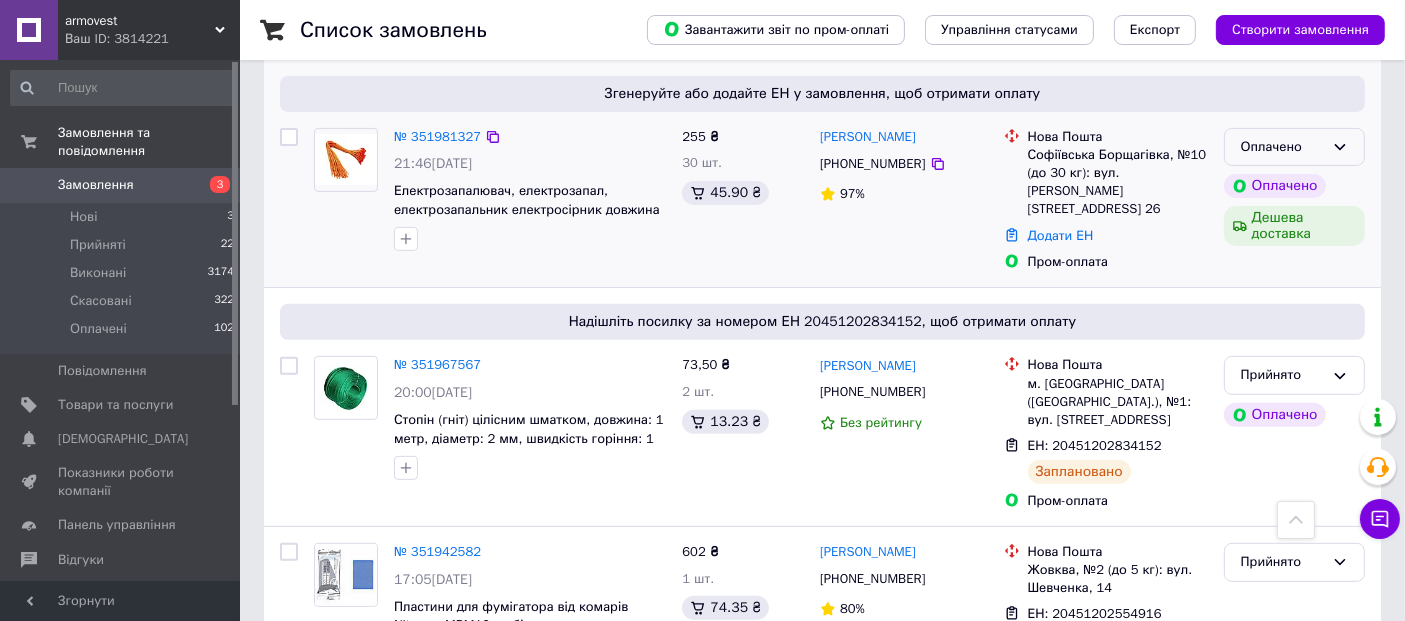 click on "Оплачено" at bounding box center [1294, 147] 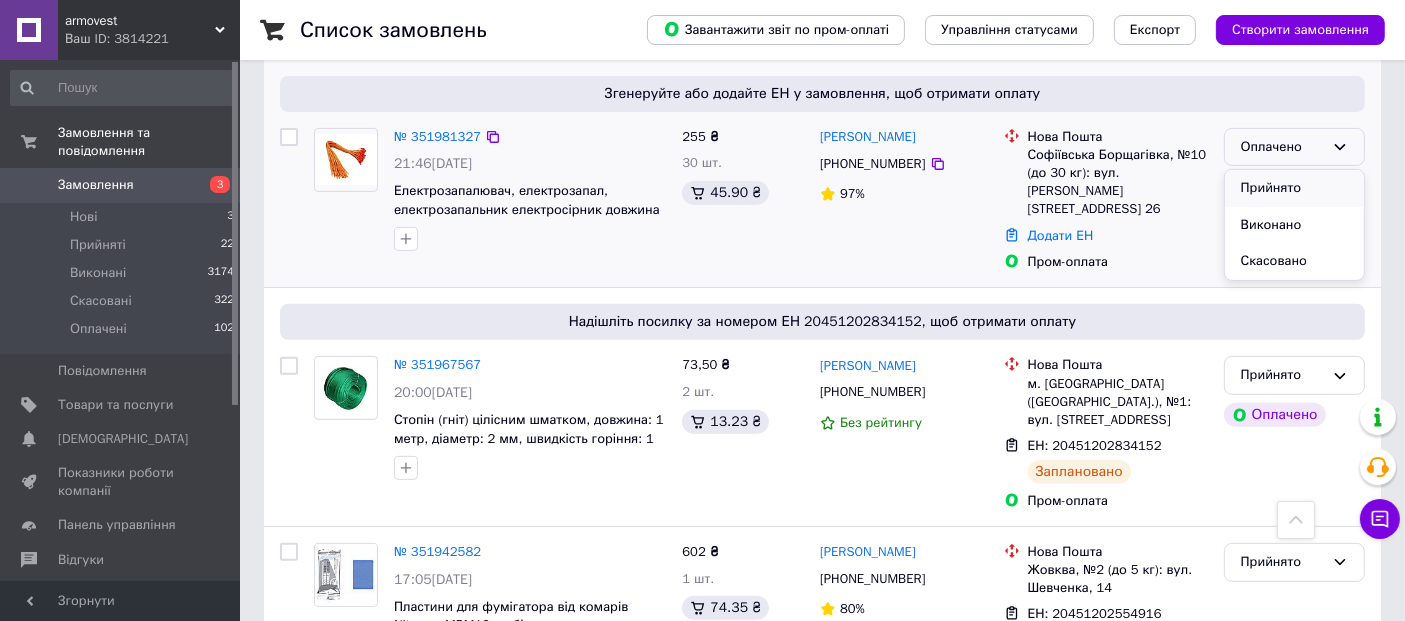 click on "Прийнято" at bounding box center [1294, 188] 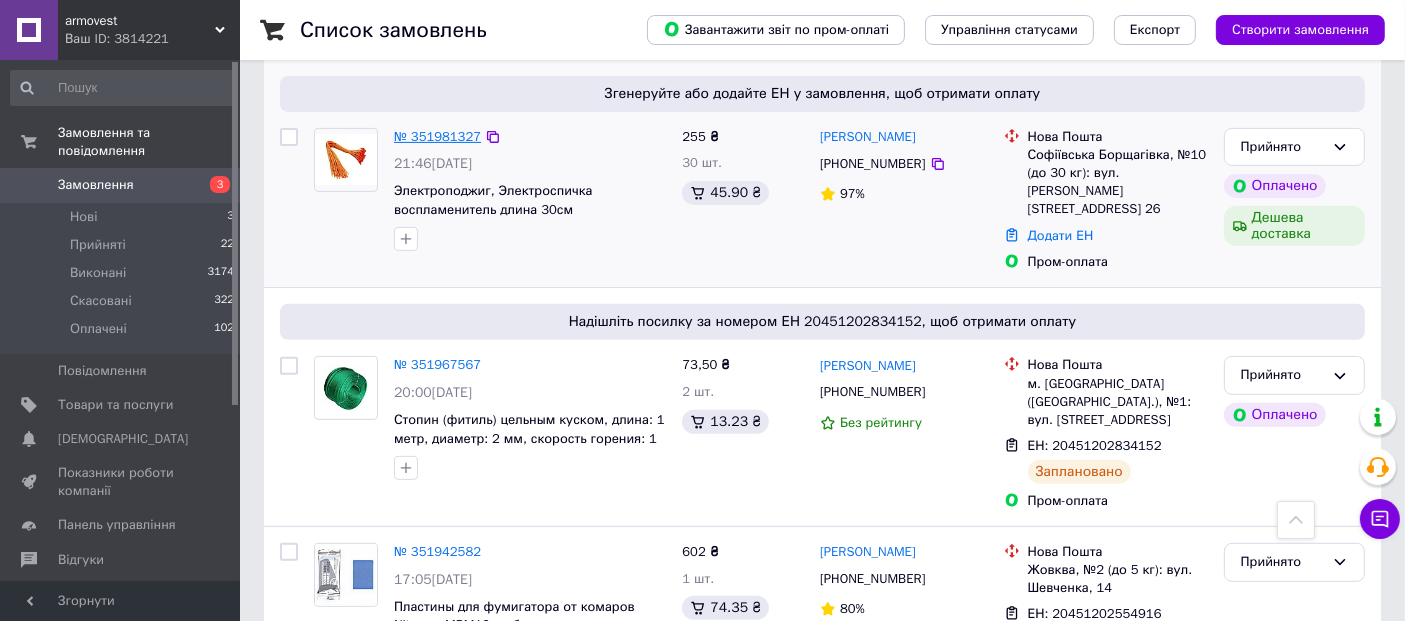 click on "№ 351981327" at bounding box center [437, 136] 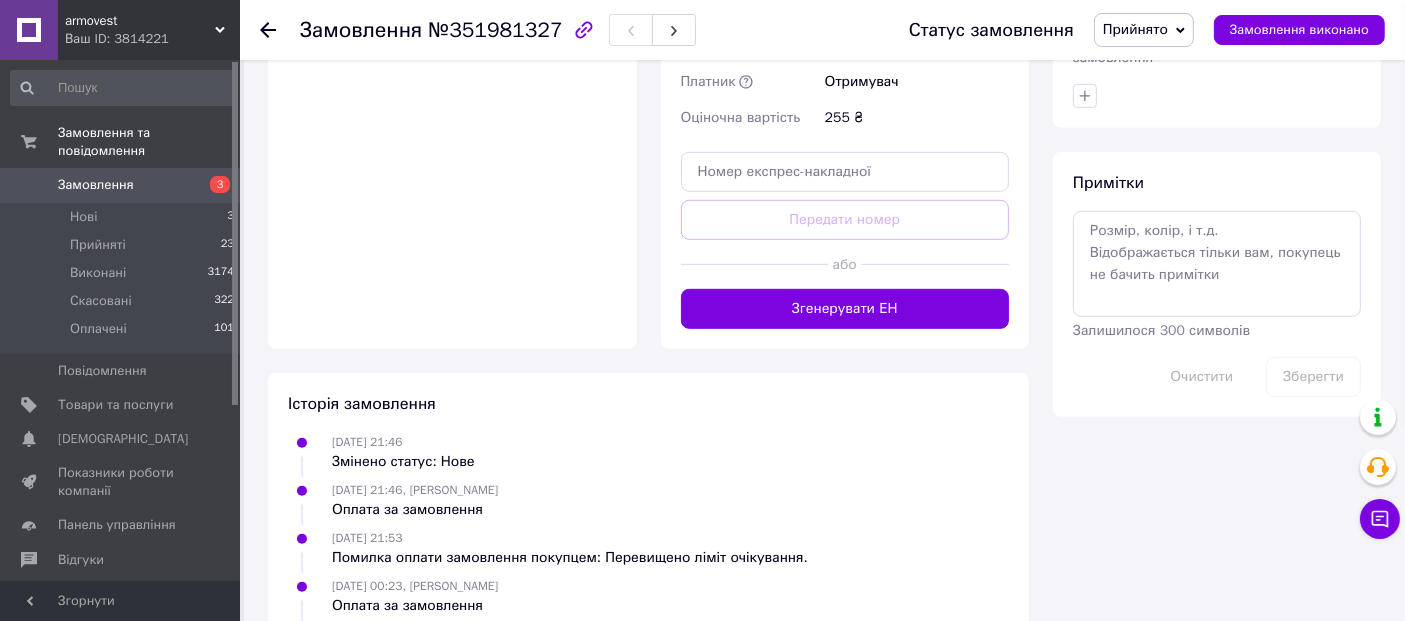 scroll, scrollTop: 1147, scrollLeft: 0, axis: vertical 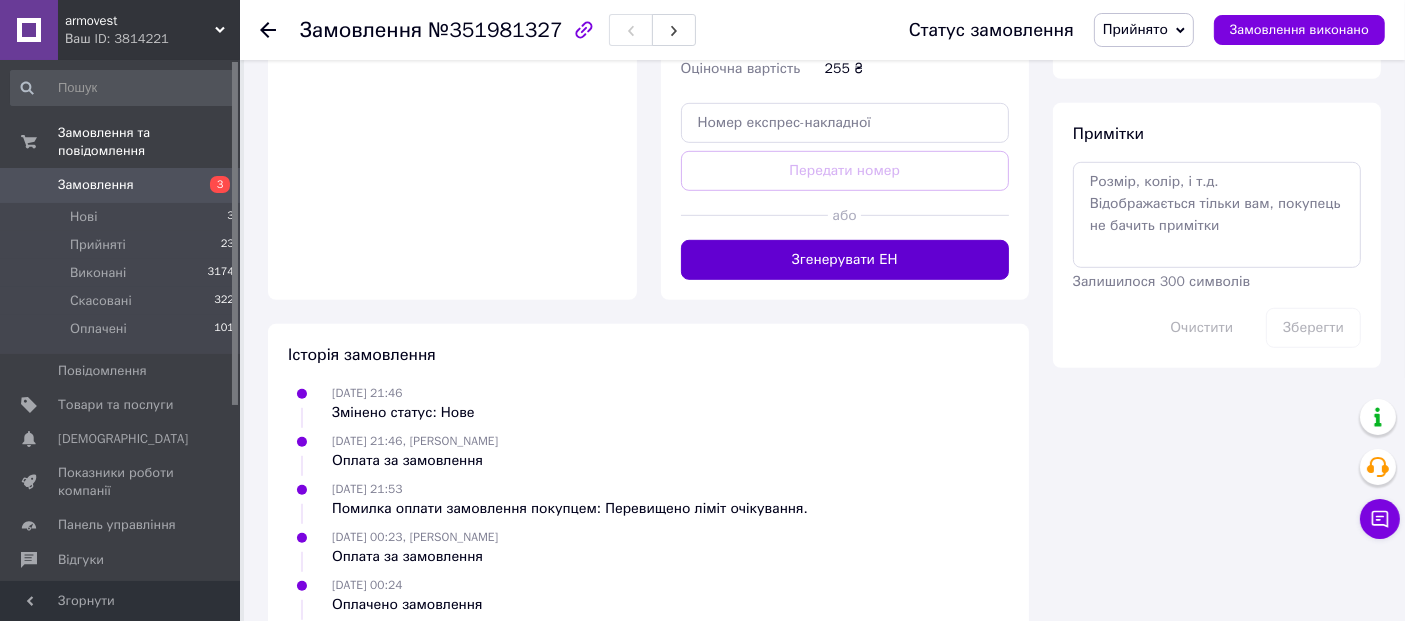 click on "Згенерувати ЕН" at bounding box center (845, 260) 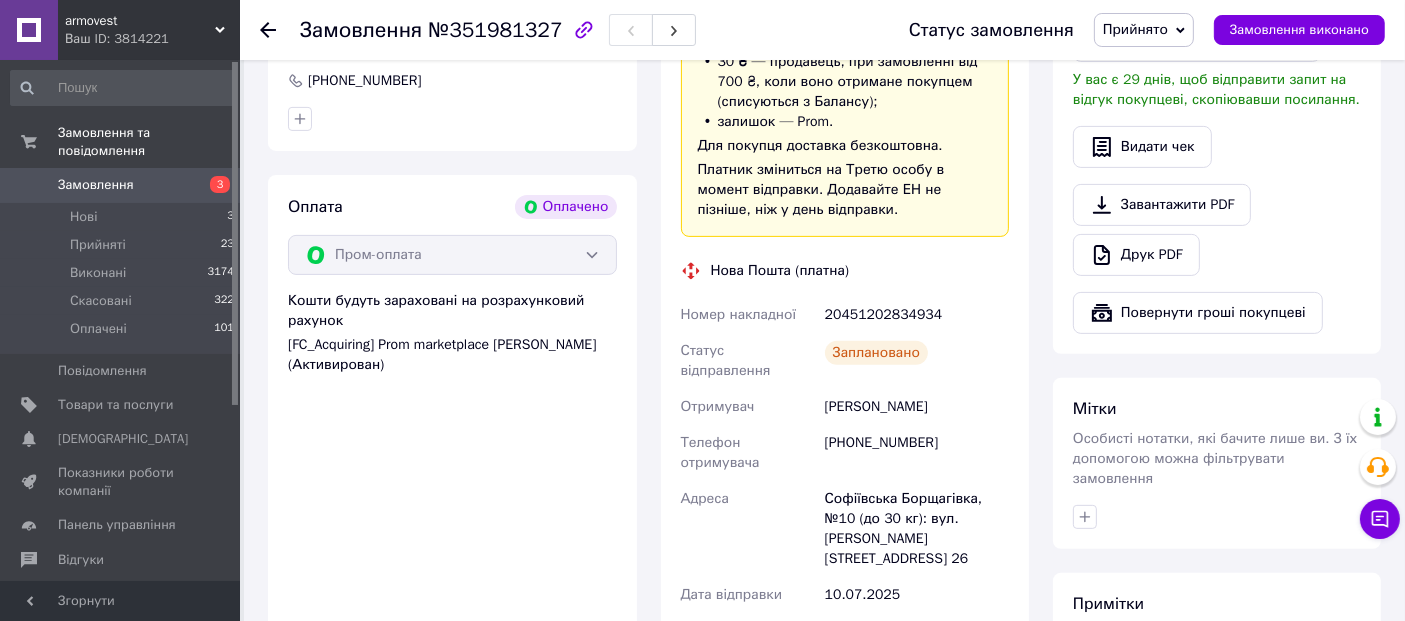 scroll, scrollTop: 591, scrollLeft: 0, axis: vertical 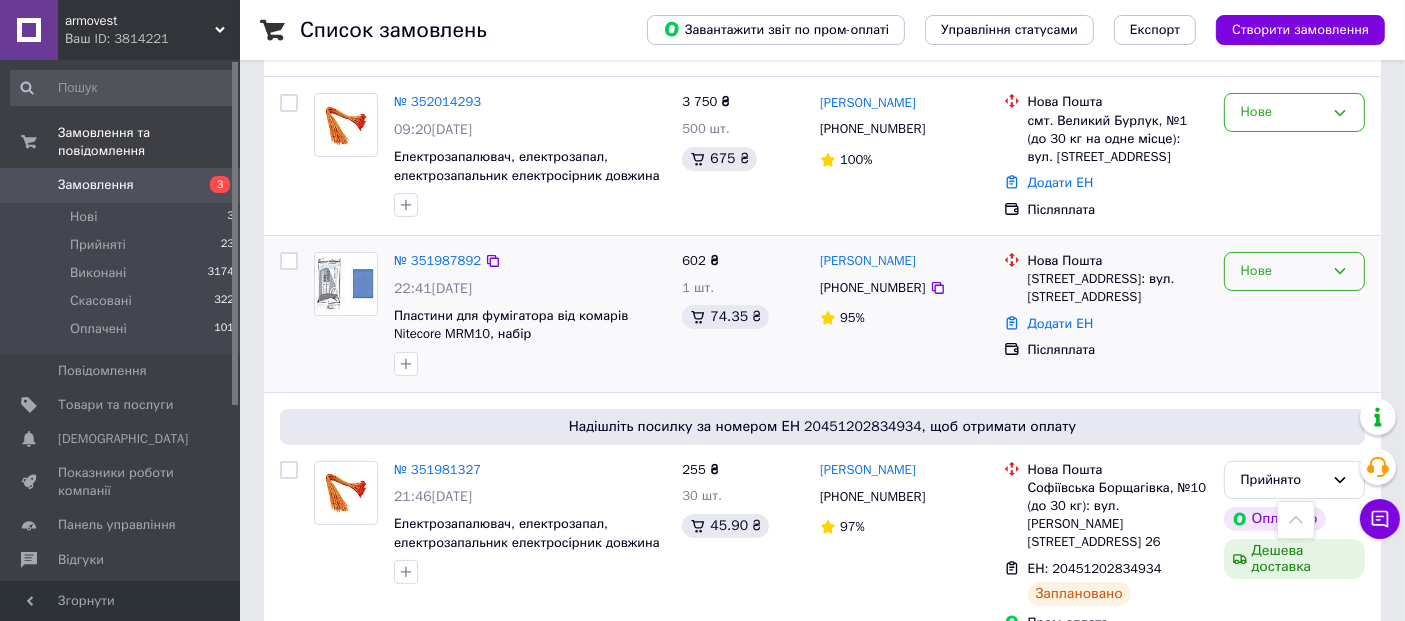 click on "Нове" at bounding box center [1282, 271] 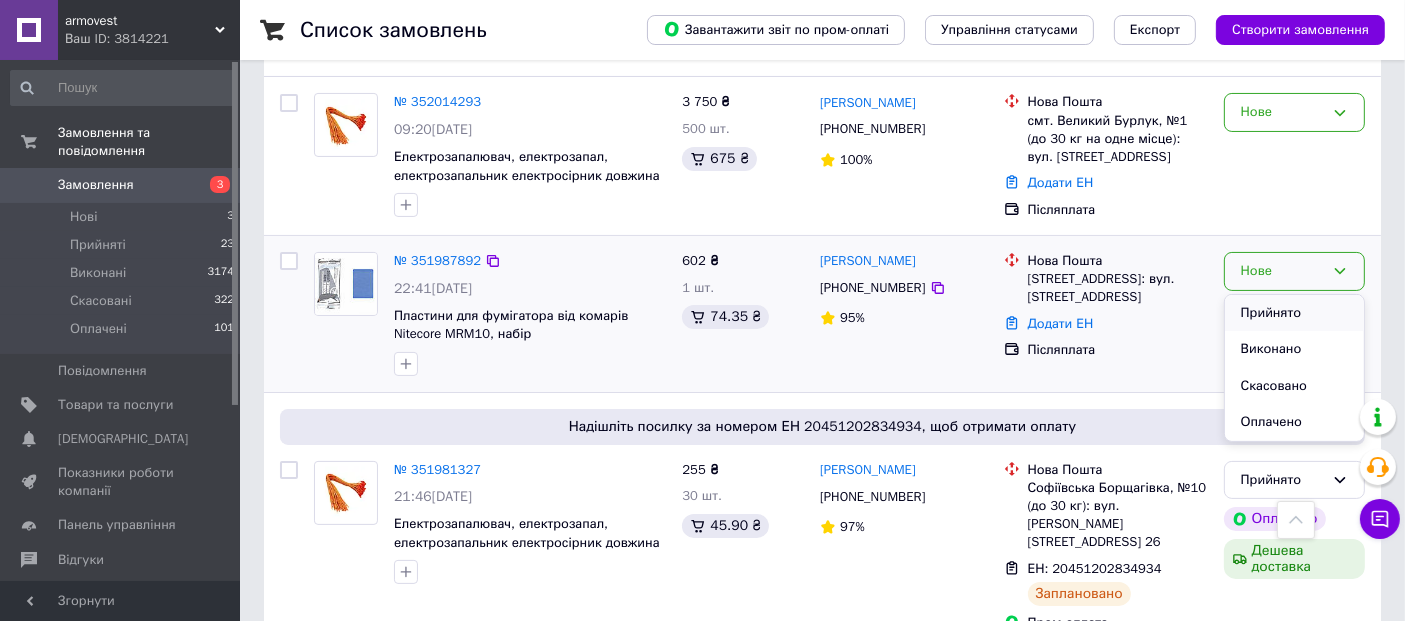 click on "Прийнято" at bounding box center (1294, 313) 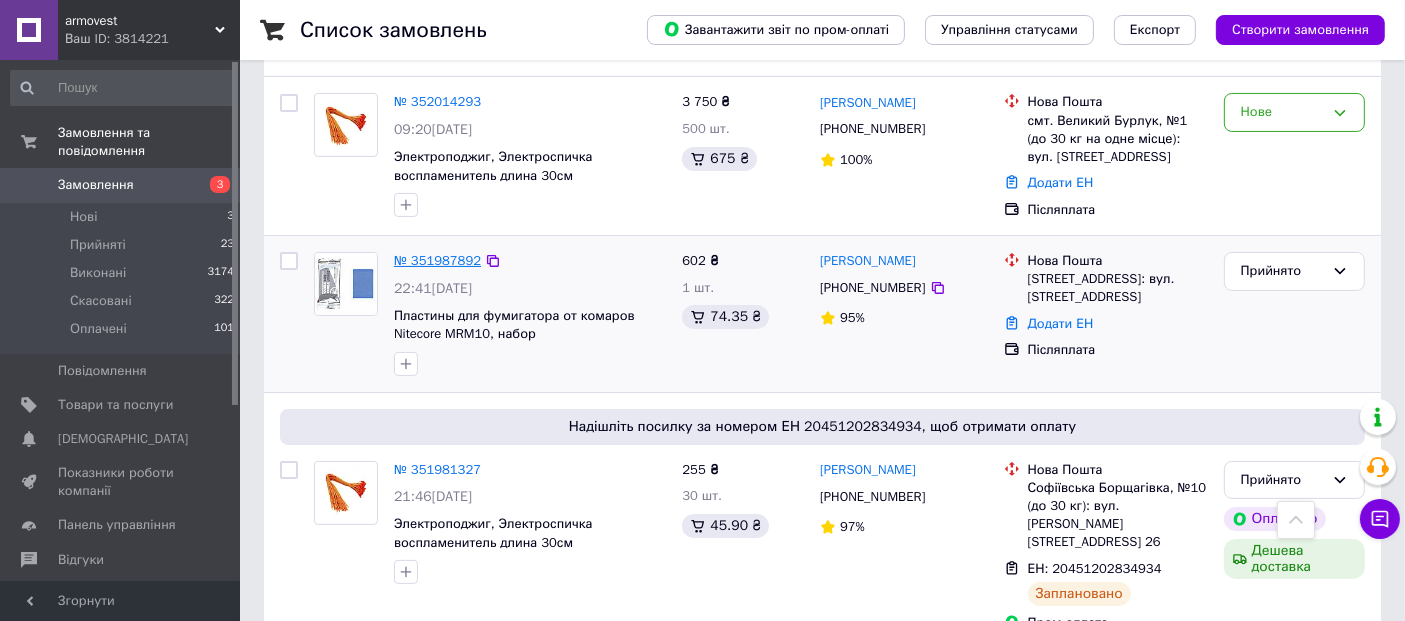 click on "№ 351987892" at bounding box center (437, 260) 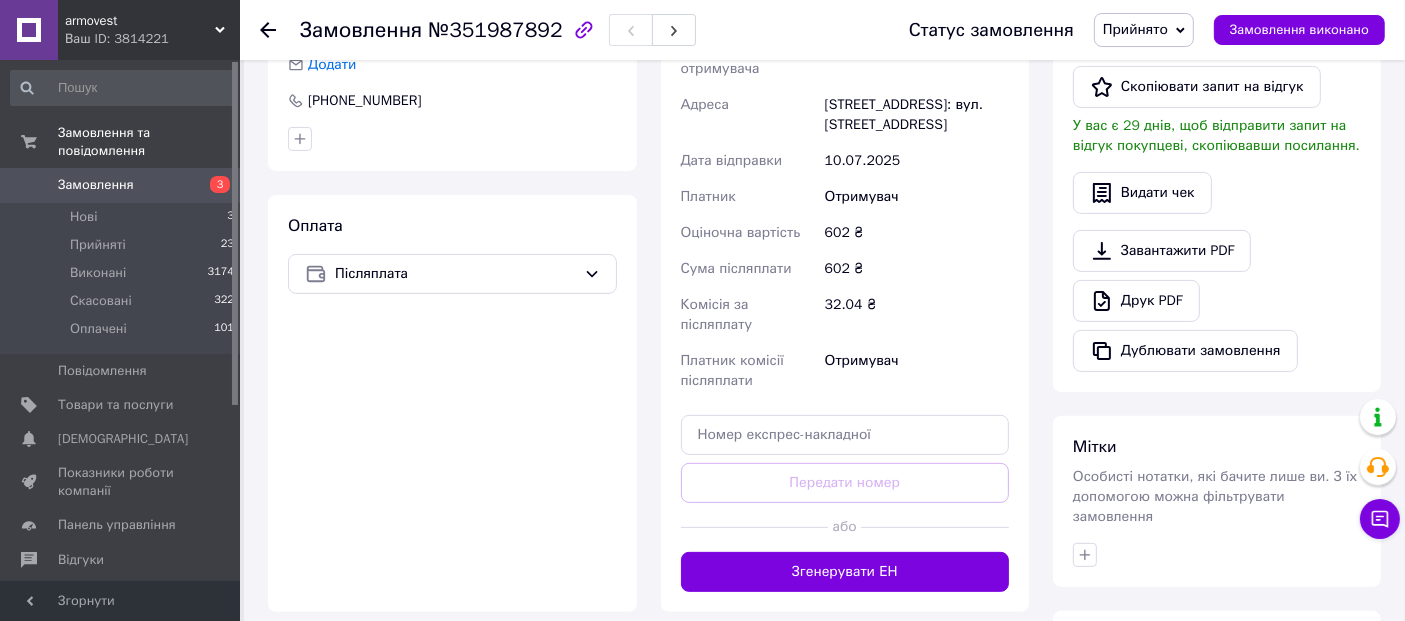 scroll, scrollTop: 777, scrollLeft: 0, axis: vertical 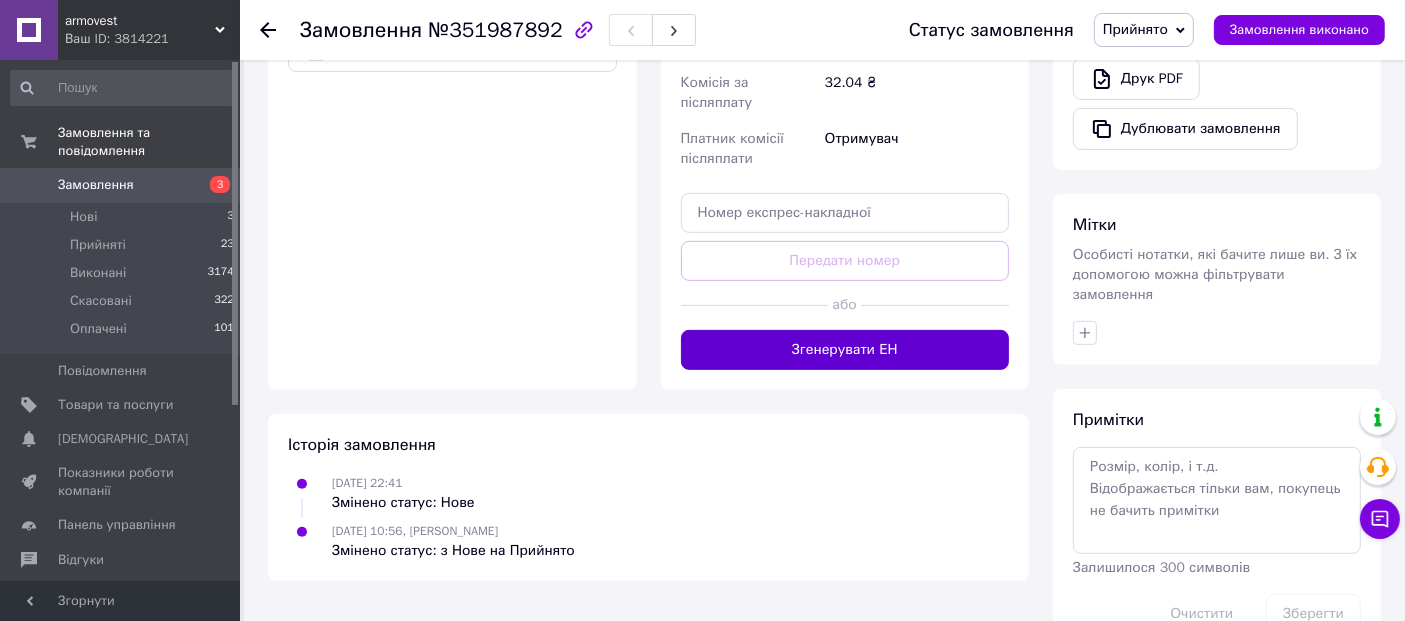 click on "Згенерувати ЕН" at bounding box center (845, 350) 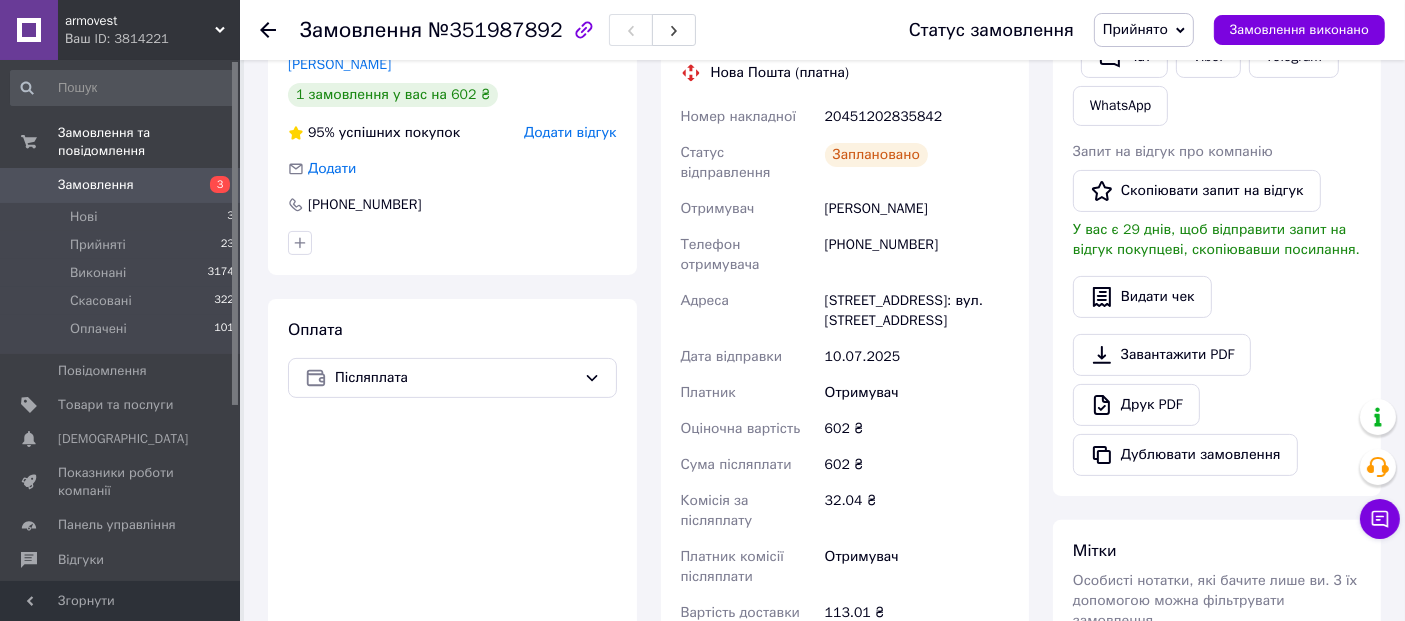 scroll, scrollTop: 333, scrollLeft: 0, axis: vertical 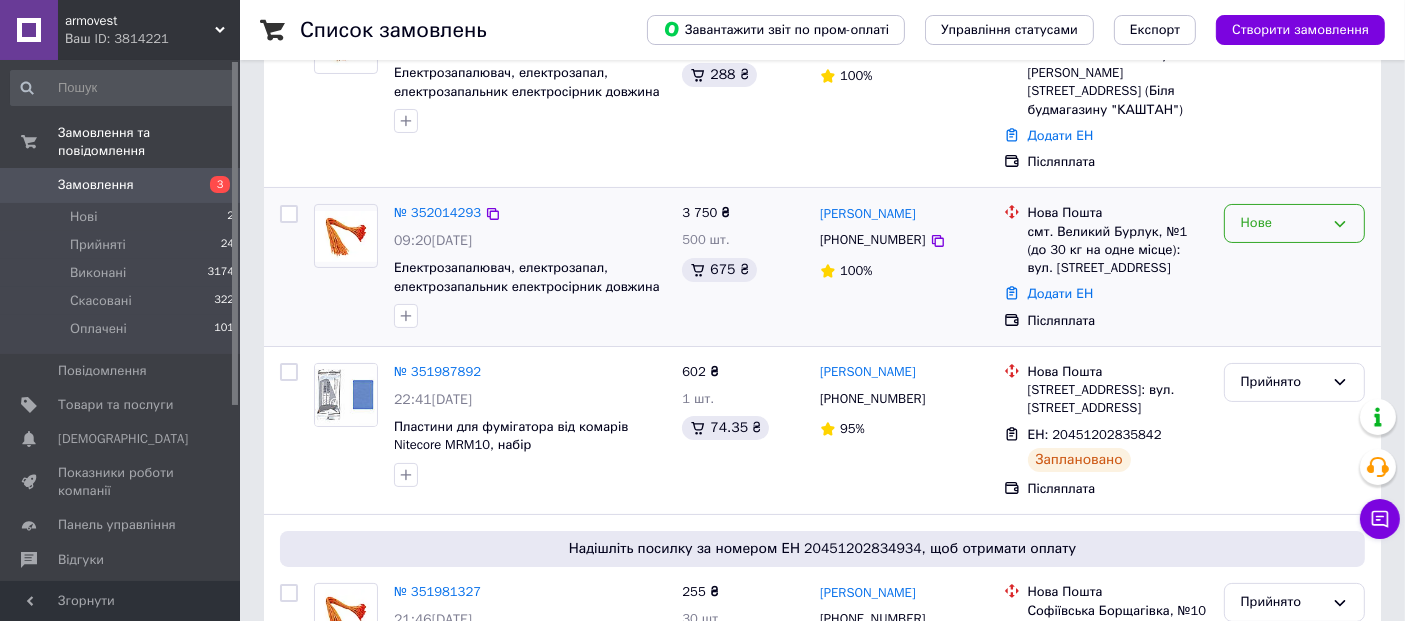 click 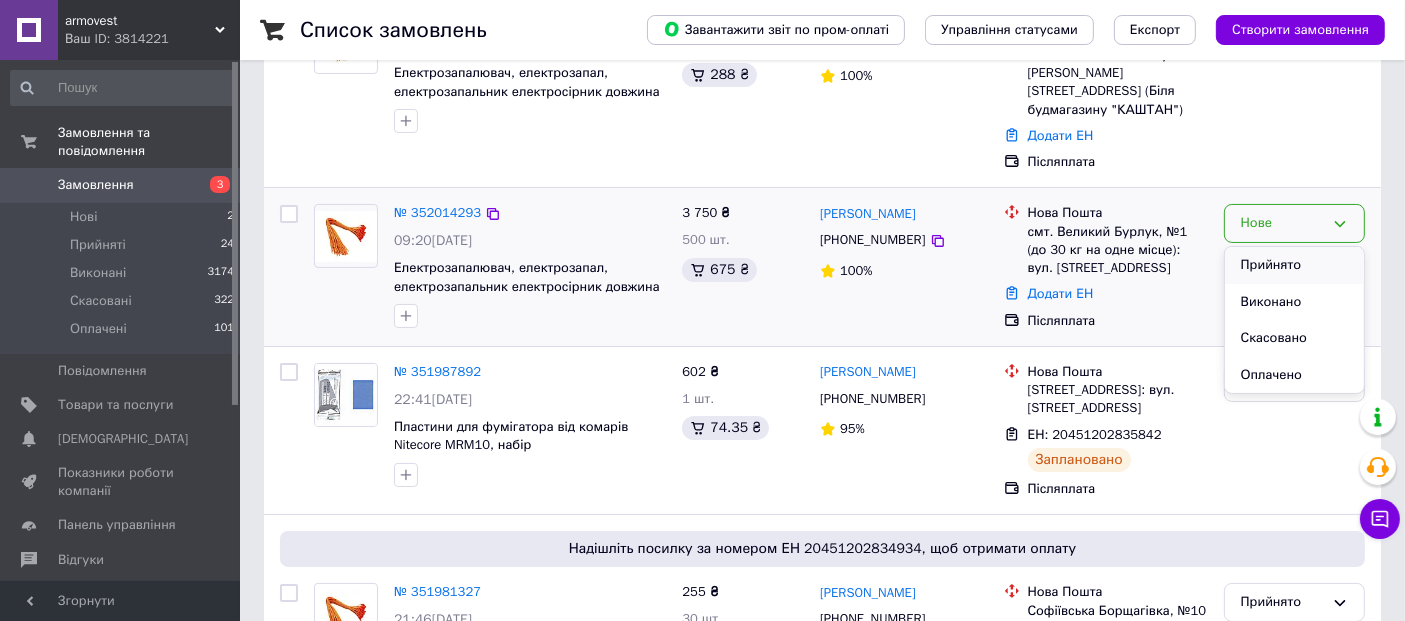 click on "Прийнято" at bounding box center (1294, 265) 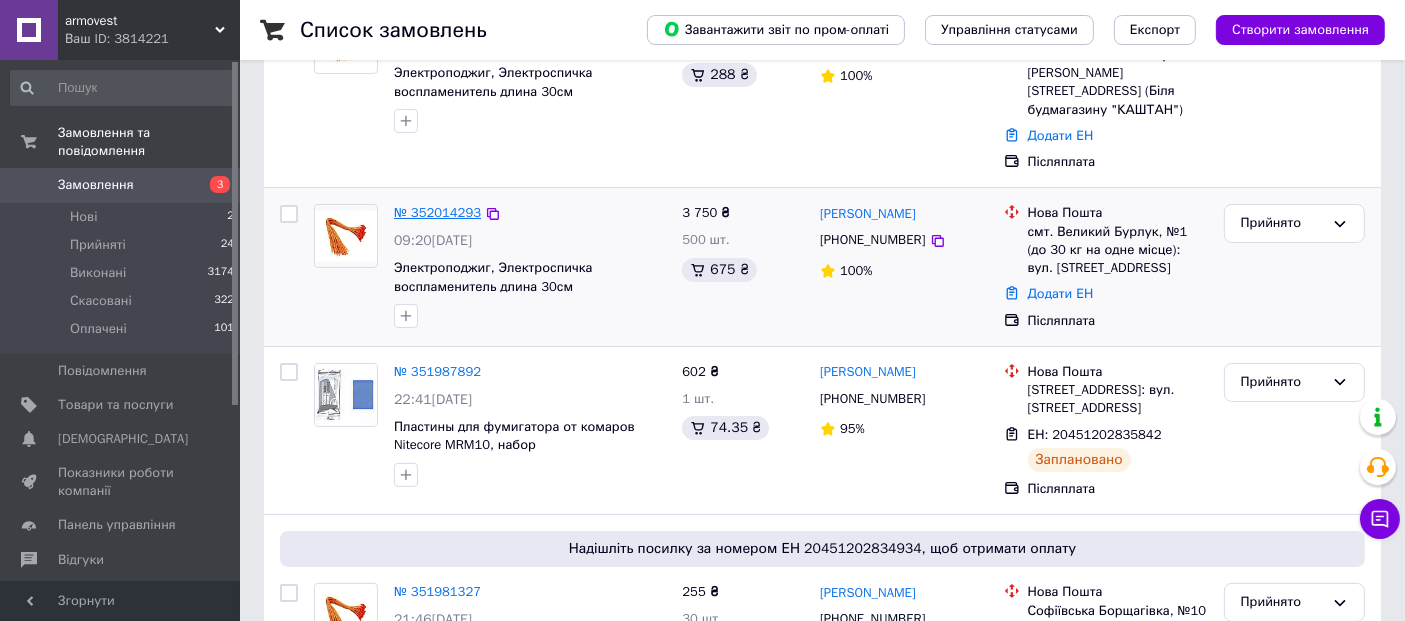 click on "№ 352014293" at bounding box center [437, 212] 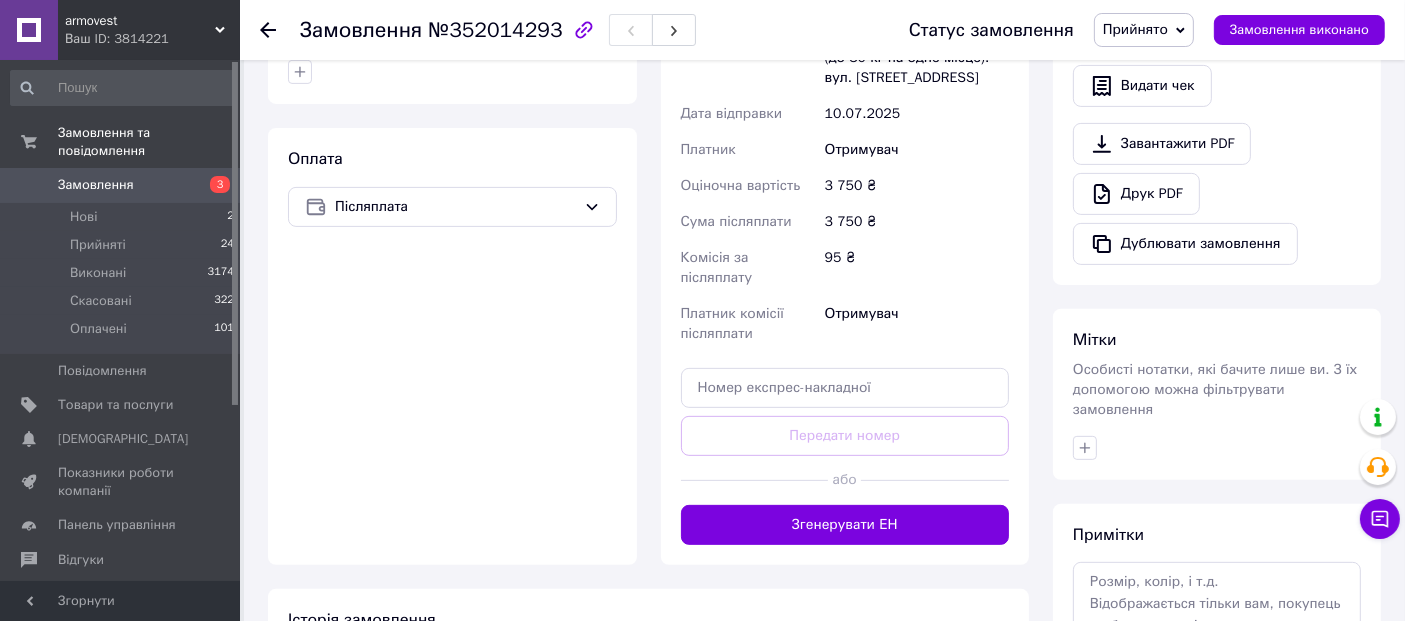 scroll, scrollTop: 666, scrollLeft: 0, axis: vertical 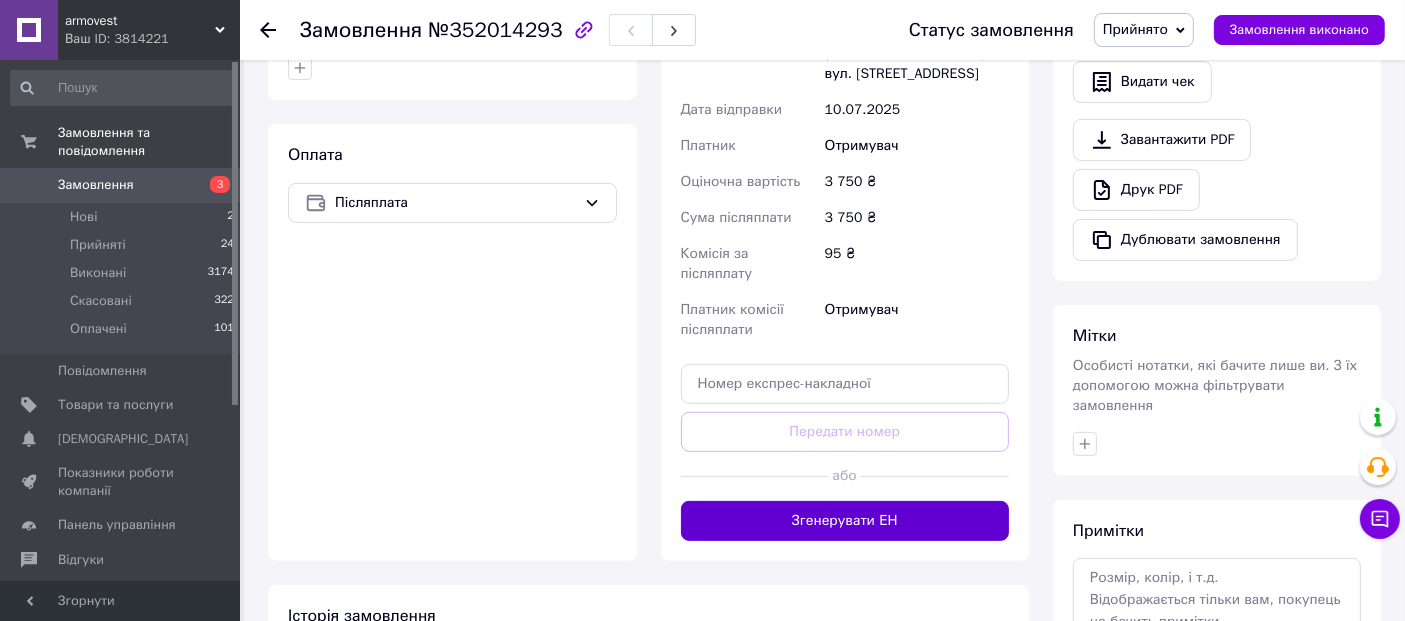 click on "Згенерувати ЕН" at bounding box center (845, 521) 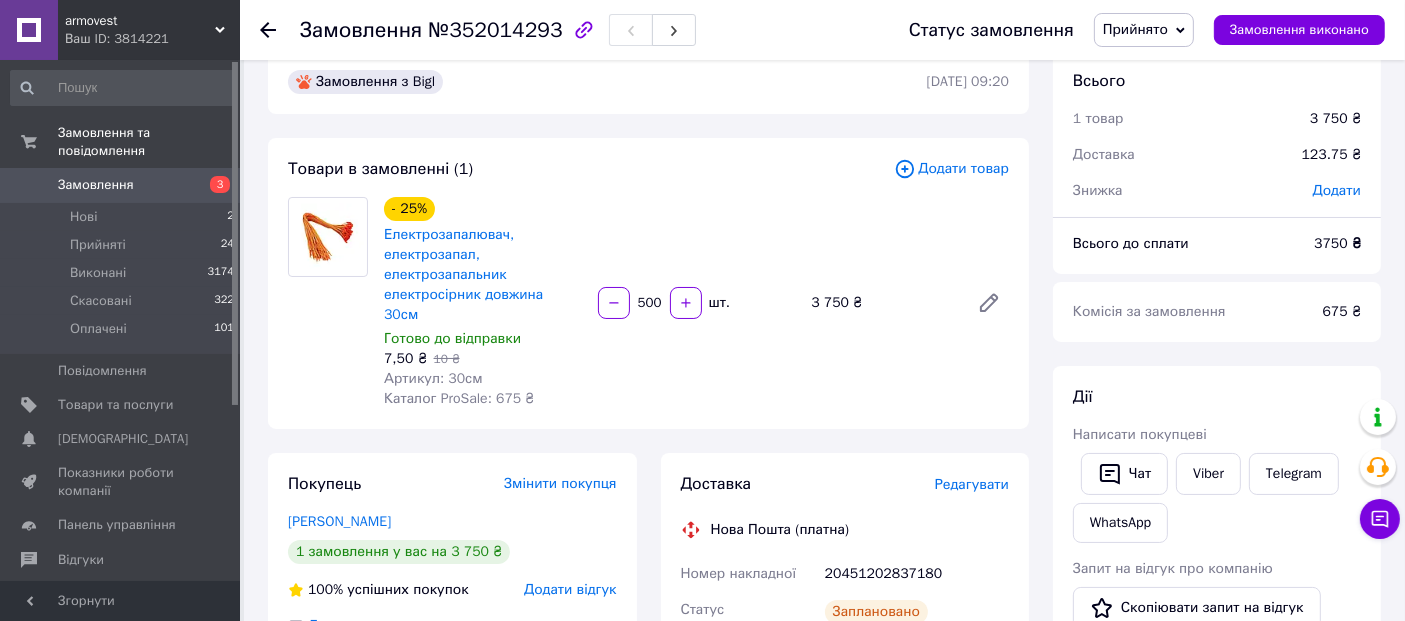 scroll, scrollTop: 0, scrollLeft: 0, axis: both 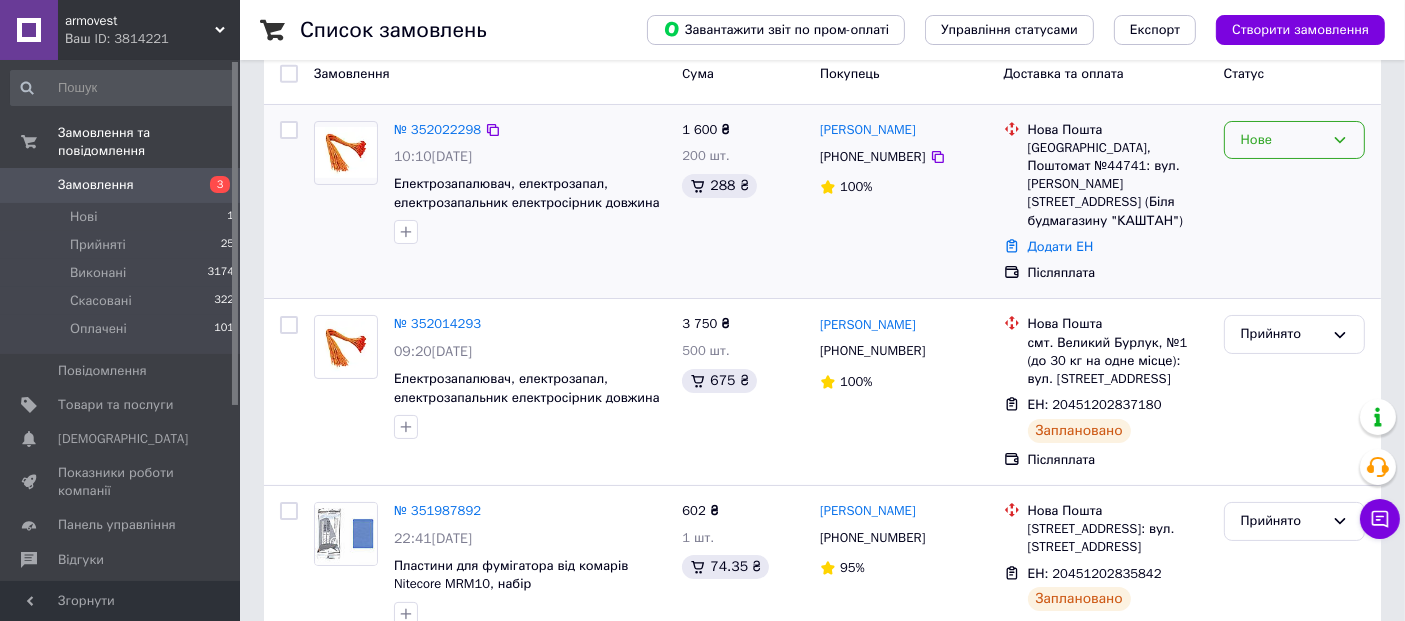 click on "Нове" at bounding box center (1282, 140) 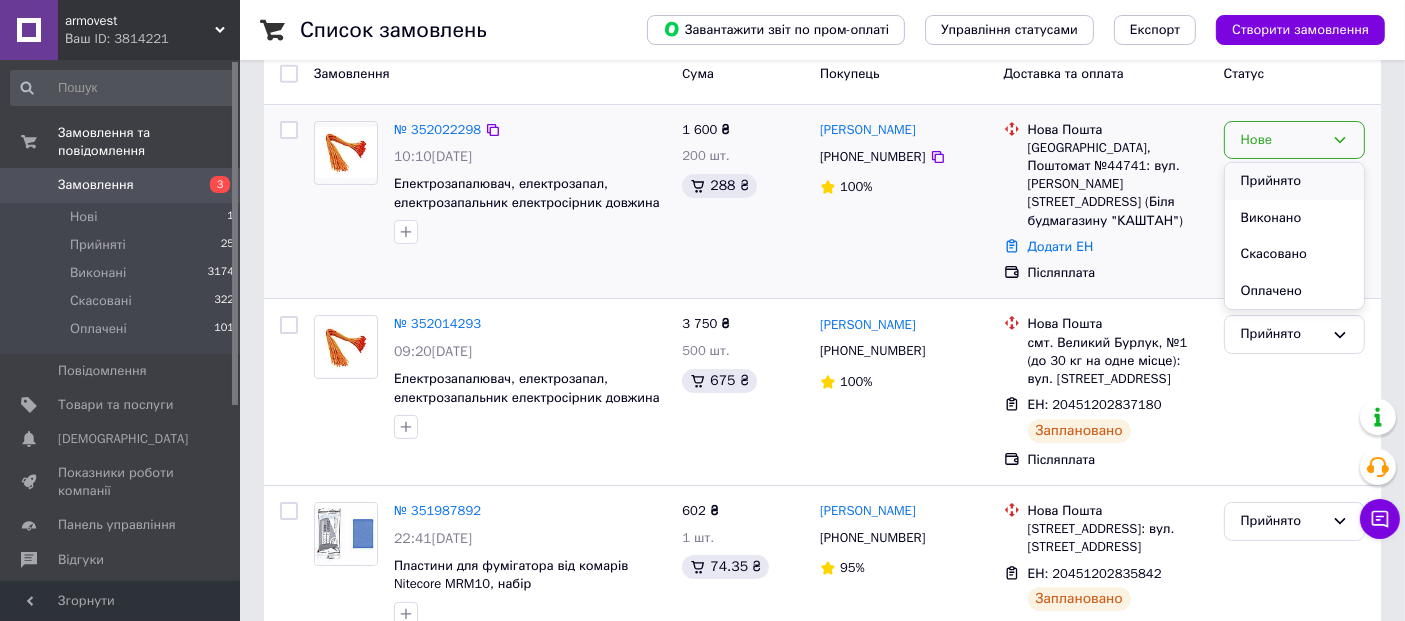 click on "Прийнято" at bounding box center (1294, 181) 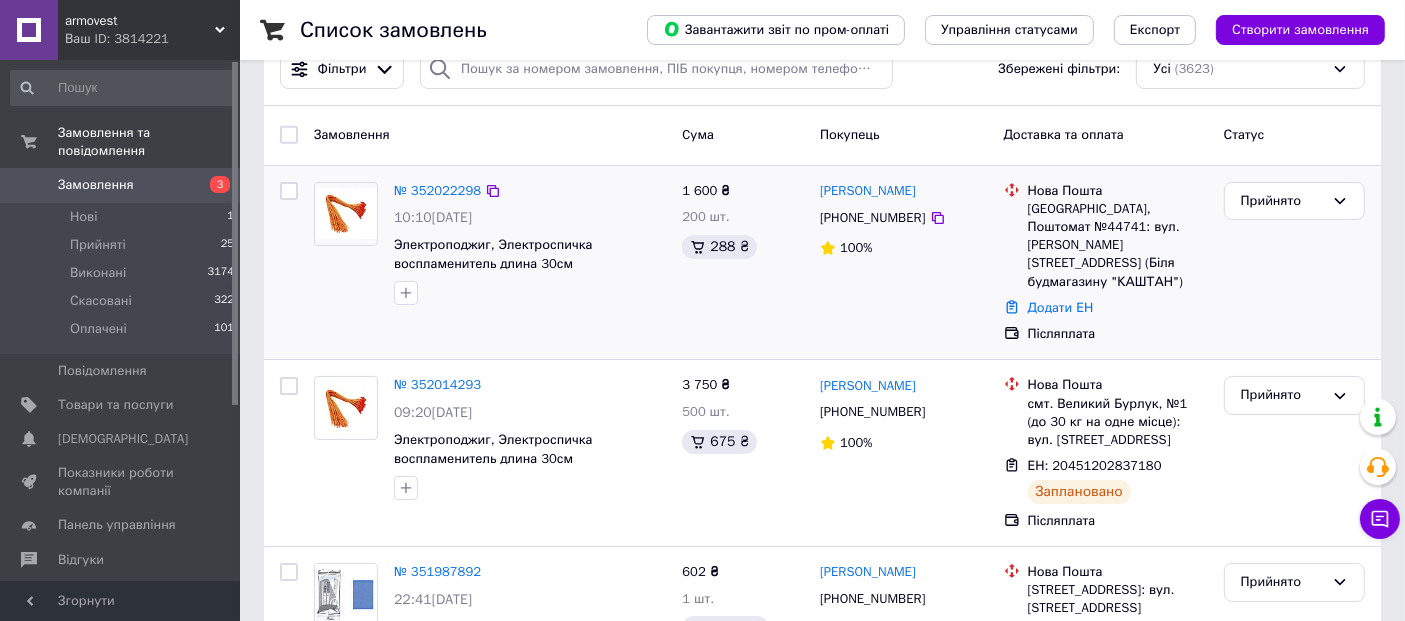 scroll, scrollTop: 0, scrollLeft: 0, axis: both 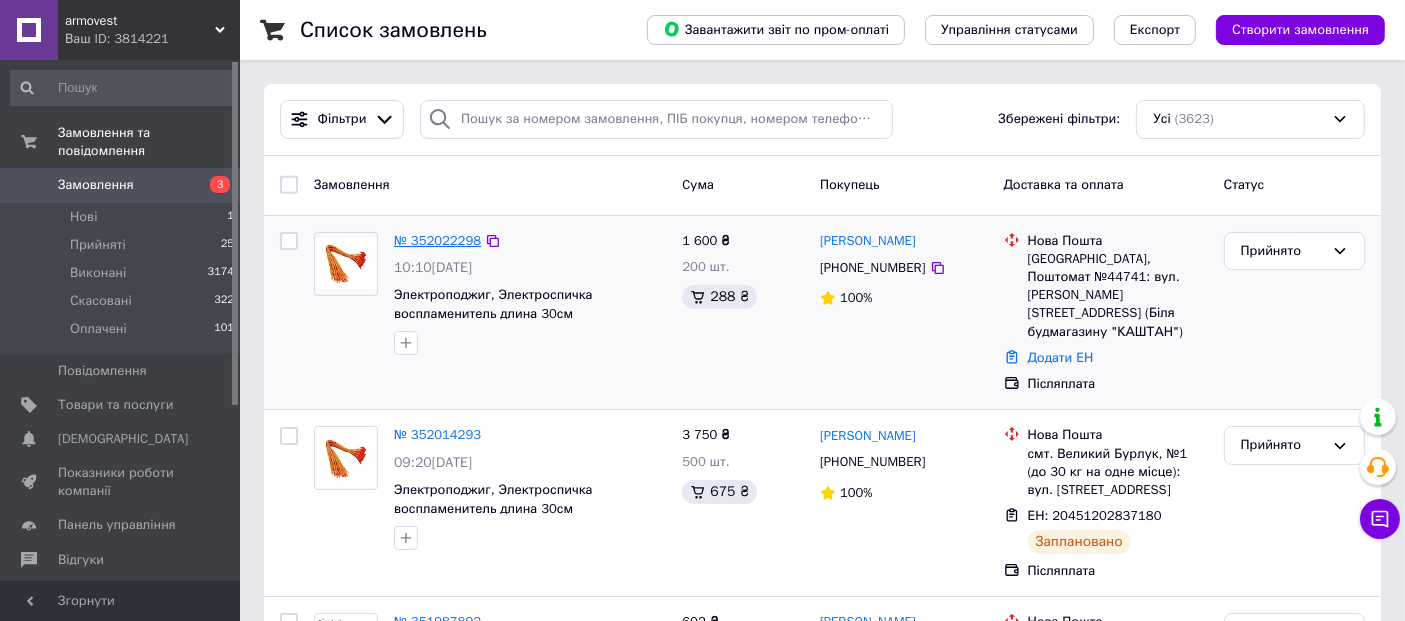 click on "№ 352022298" at bounding box center (437, 240) 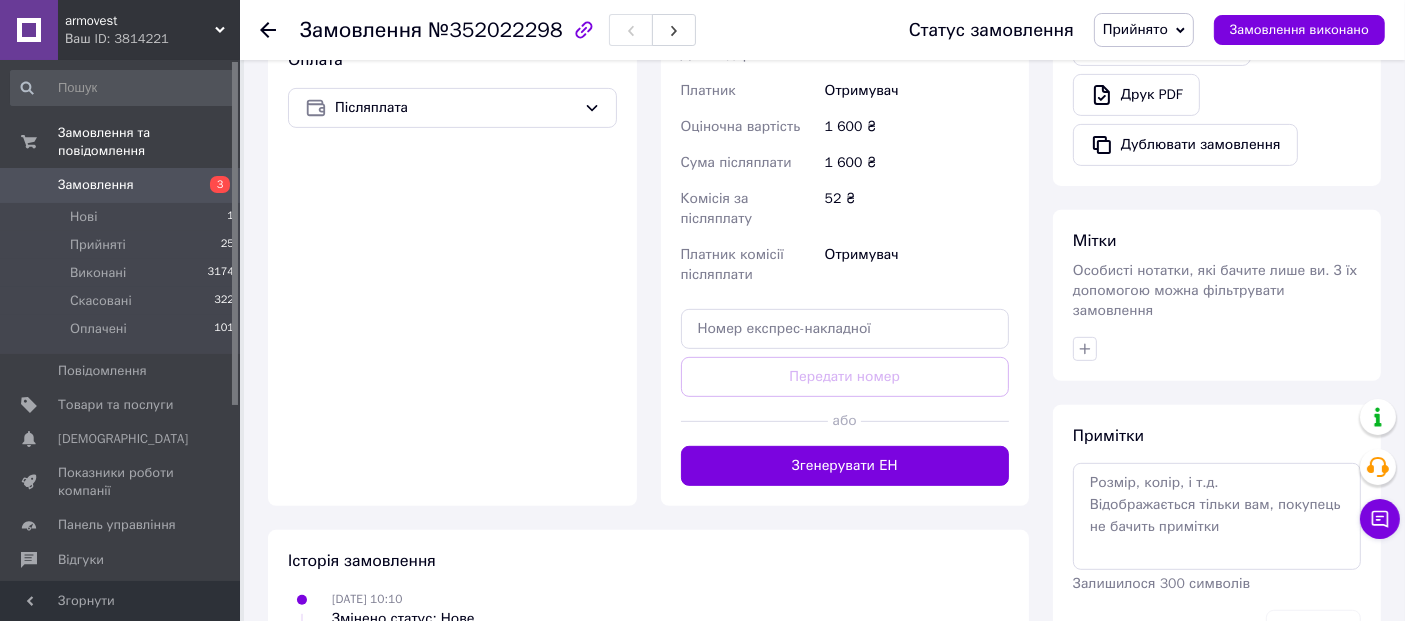 scroll, scrollTop: 777, scrollLeft: 0, axis: vertical 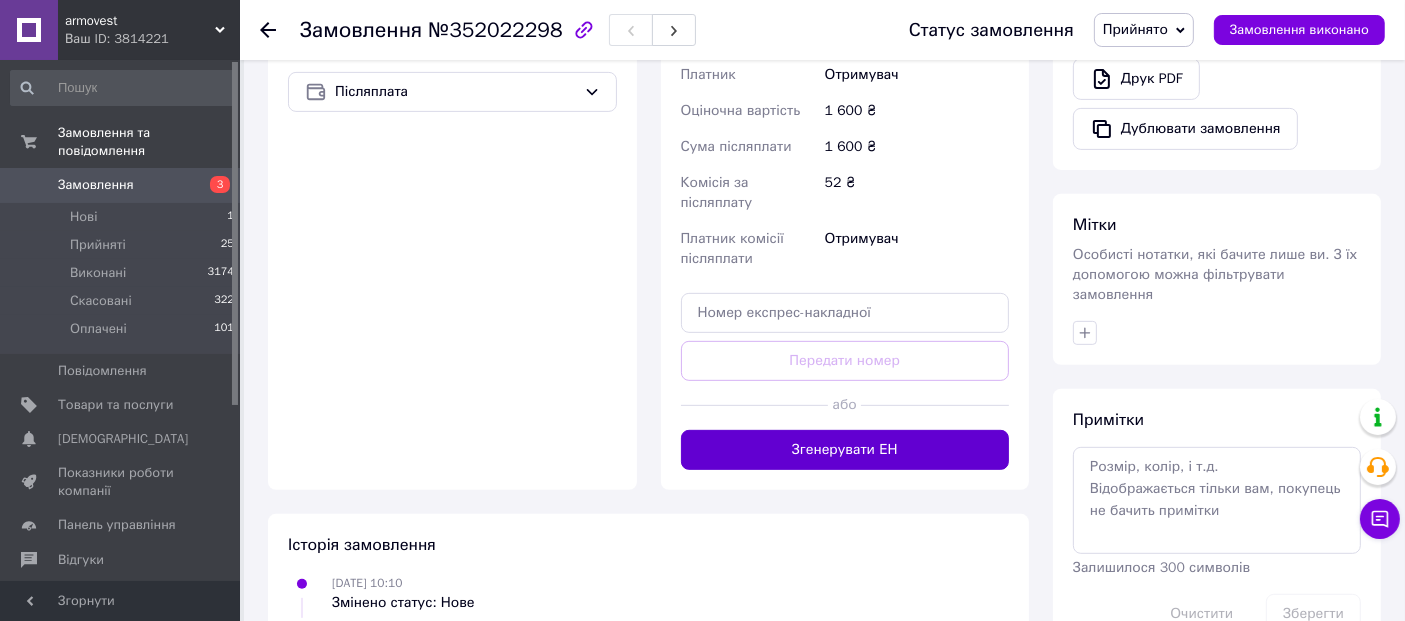 drag, startPoint x: 835, startPoint y: 357, endPoint x: 865, endPoint y: 358, distance: 30.016663 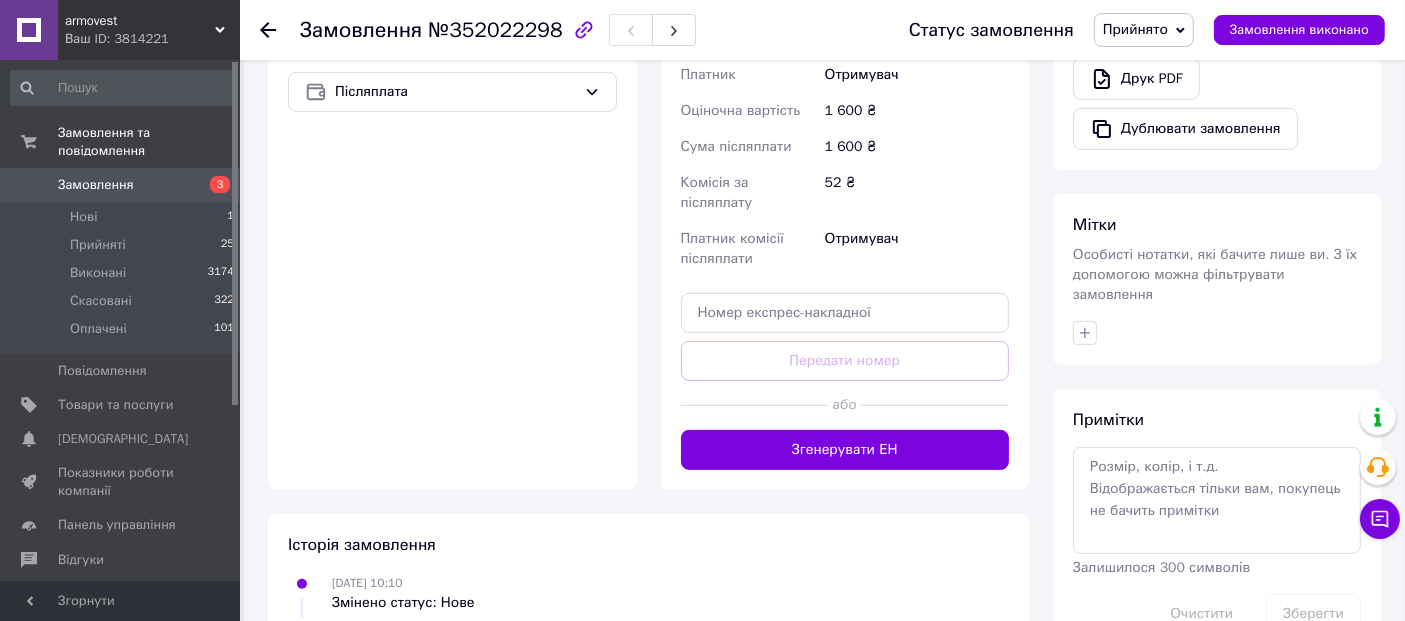 click on "Згенерувати ЕН" at bounding box center (845, 450) 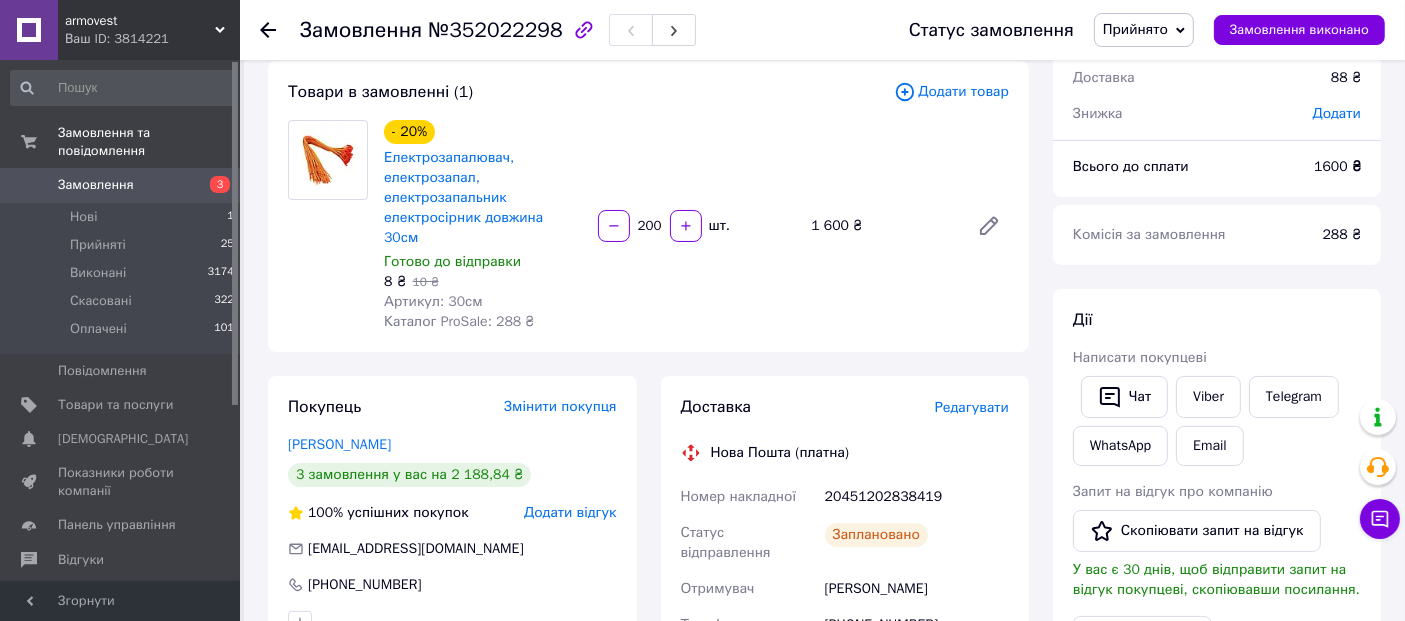 scroll, scrollTop: 0, scrollLeft: 0, axis: both 